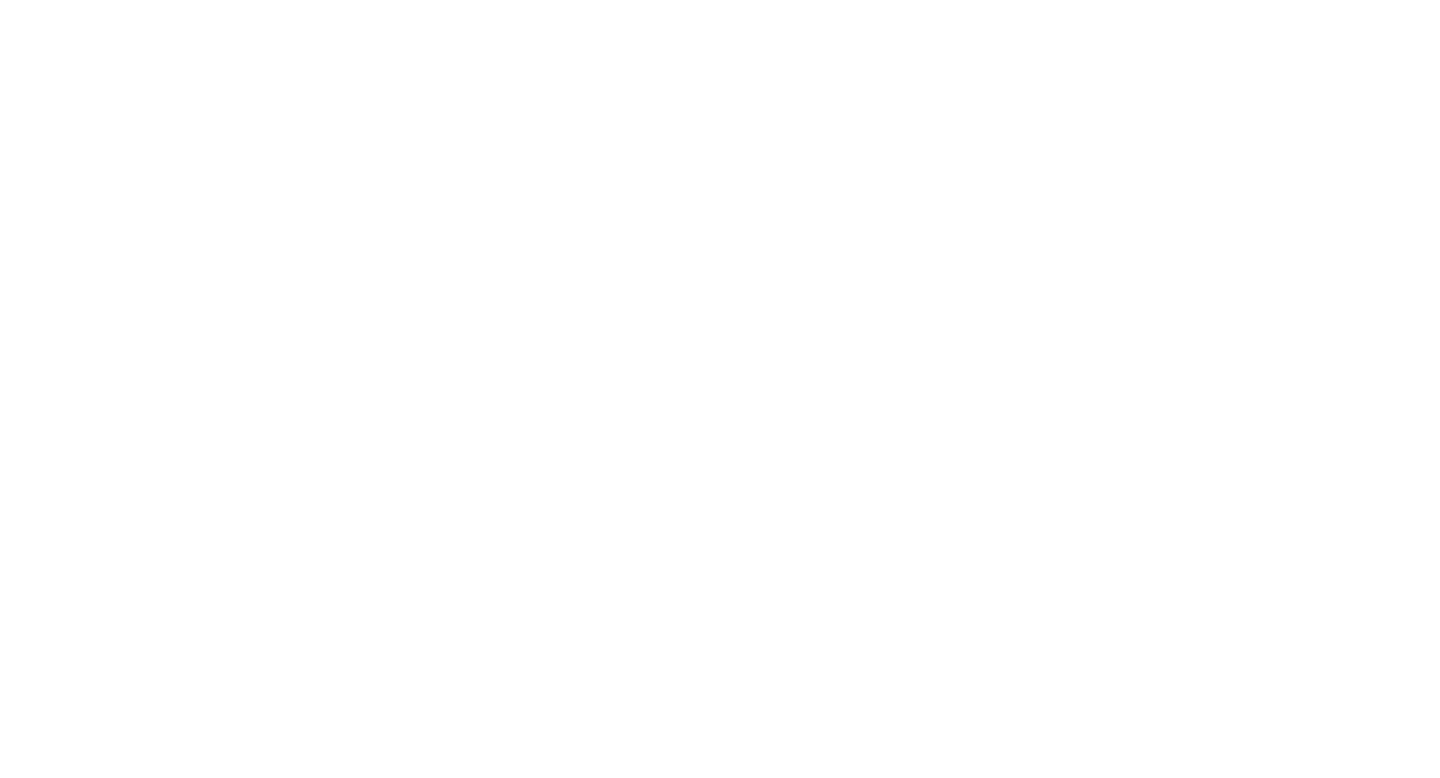 click at bounding box center [720, 0] 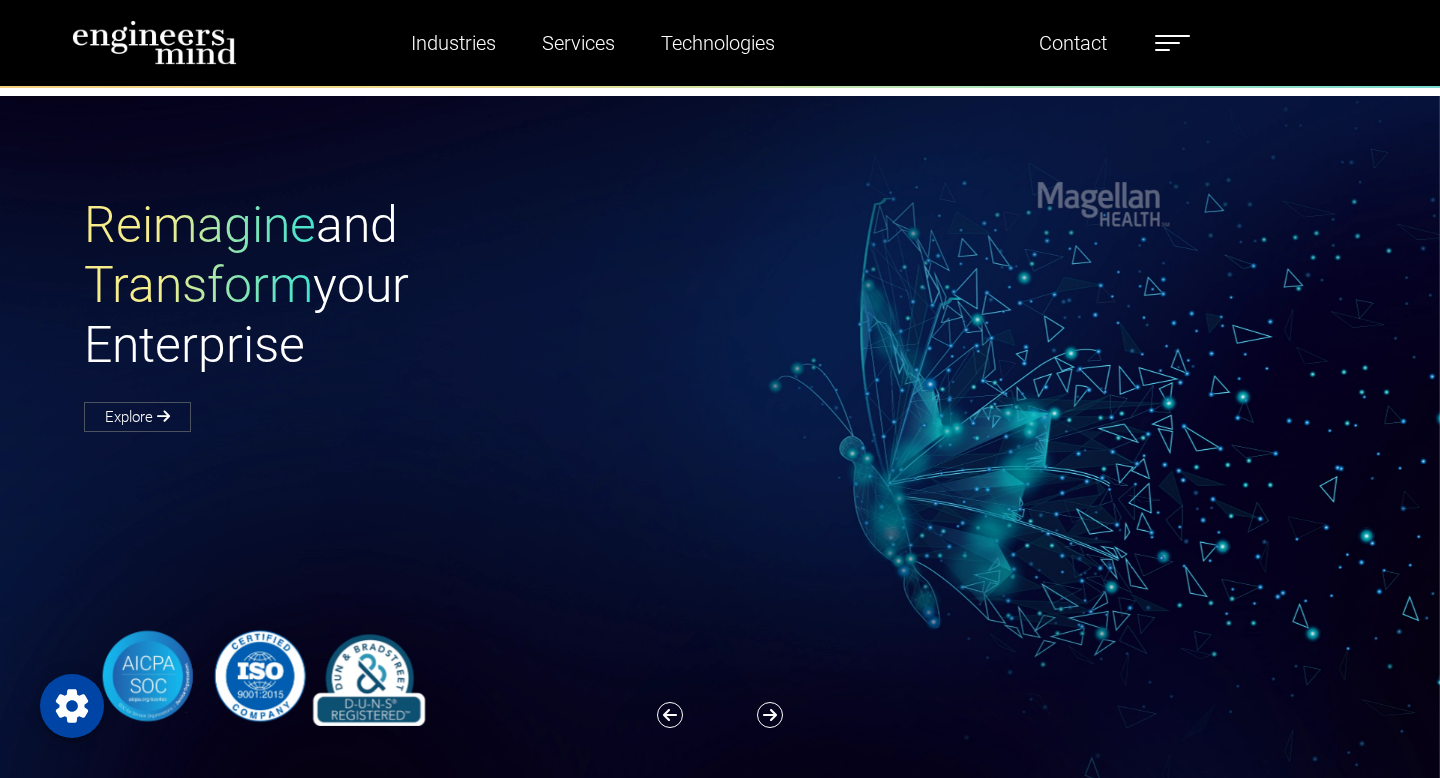 click on "Industries Financial Services Healthcare Manufacturing Services Digital Transformation AI & Data Staffing Managed IT Services  Managed Security Services & Certifications Digital Analytics Enablement Services Technologies Liferay Salesforce Full Stack DevOps Industries Financial Services Healthcare Manufacturing Services Digital Transformation AI & Data Staffing Managed IT Services  Managed Security Services & Certifications Digital Analytics Enablement Services Technologies Liferay Salesforce Full Stack DevOps About Us Team Alliances Careers Resources Blogs News Testimonials Contact About Us Team Alliances Careers Resources Blogs News Testimonials   Contact" at bounding box center (778, 43) 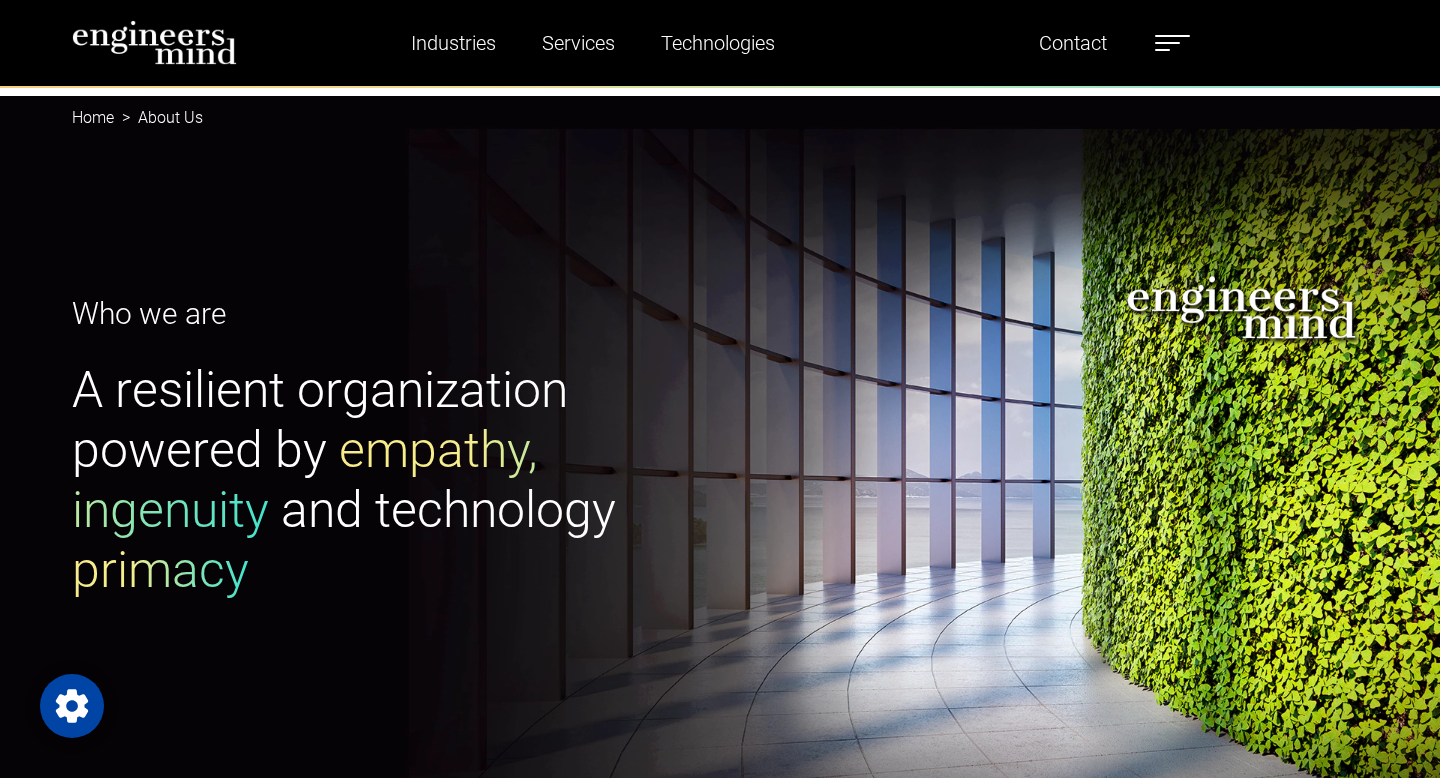 scroll, scrollTop: 0, scrollLeft: 0, axis: both 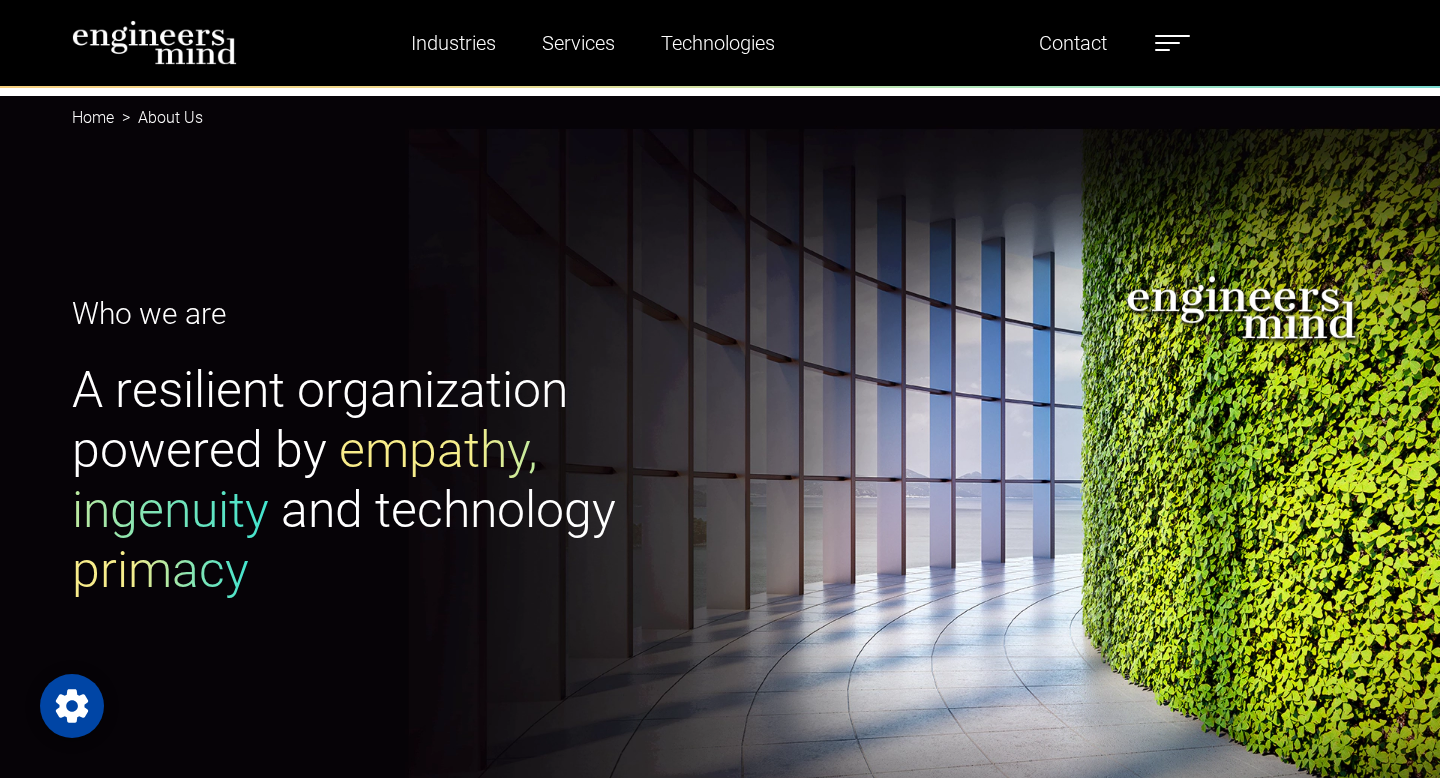 click on "Careers" at bounding box center [1663, 319] 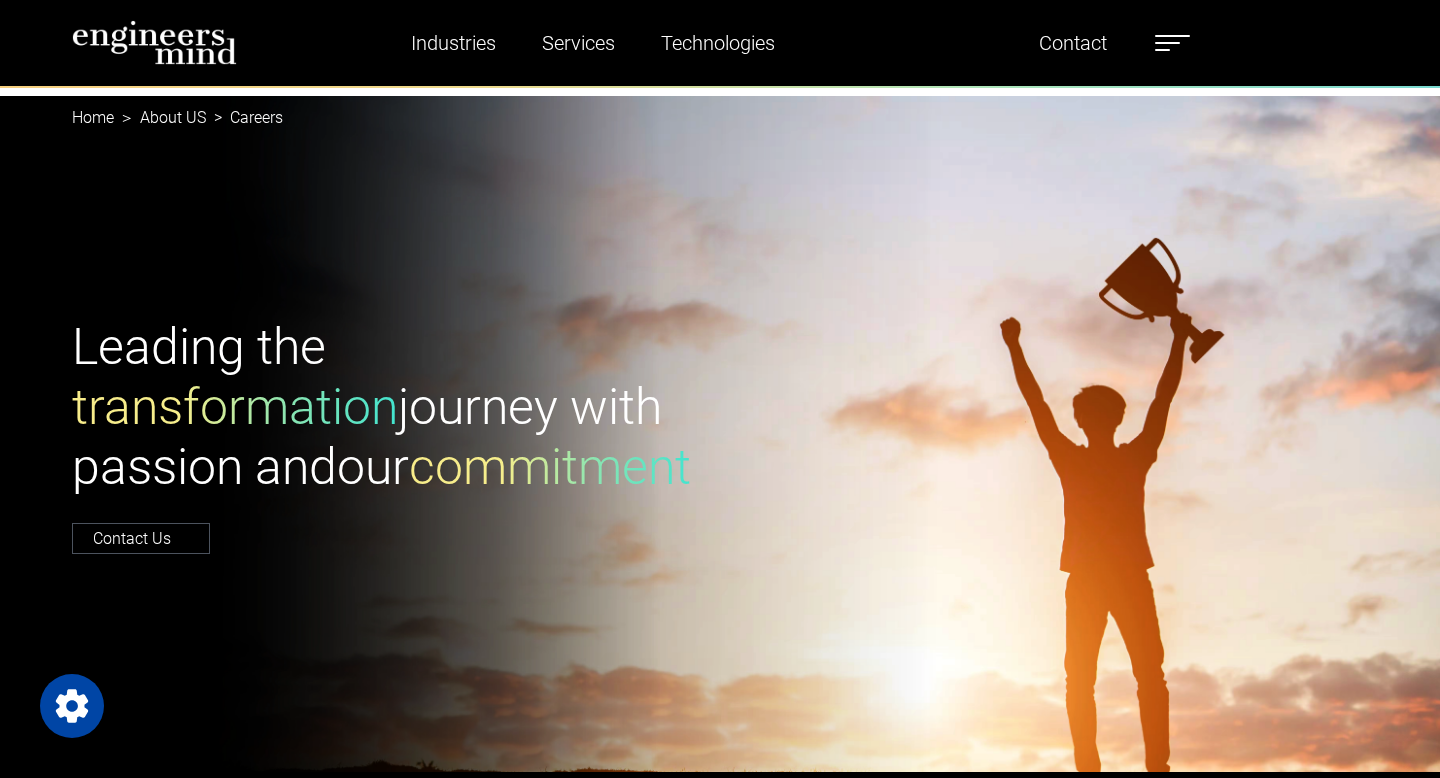 scroll, scrollTop: 0, scrollLeft: 0, axis: both 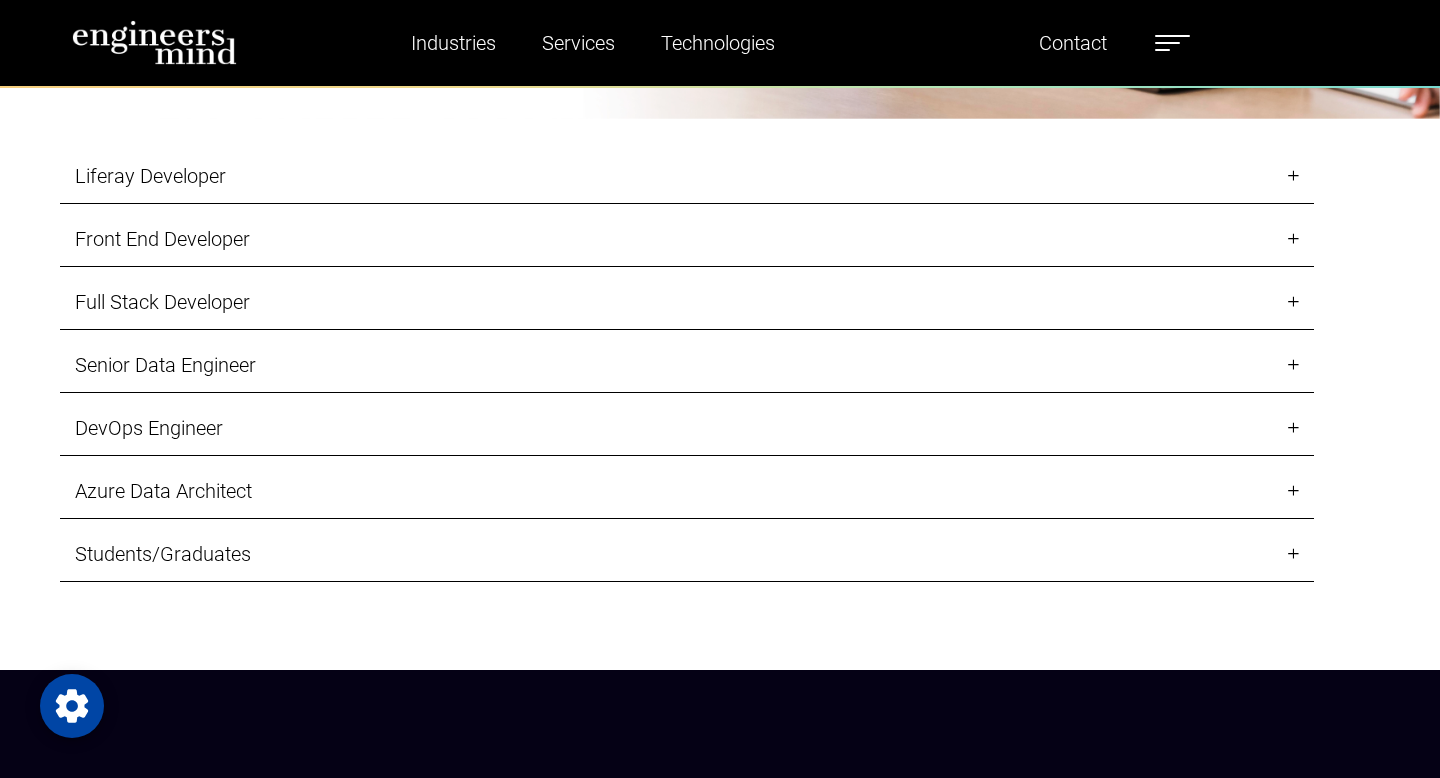 click on "Students/Graduates" at bounding box center [687, 554] 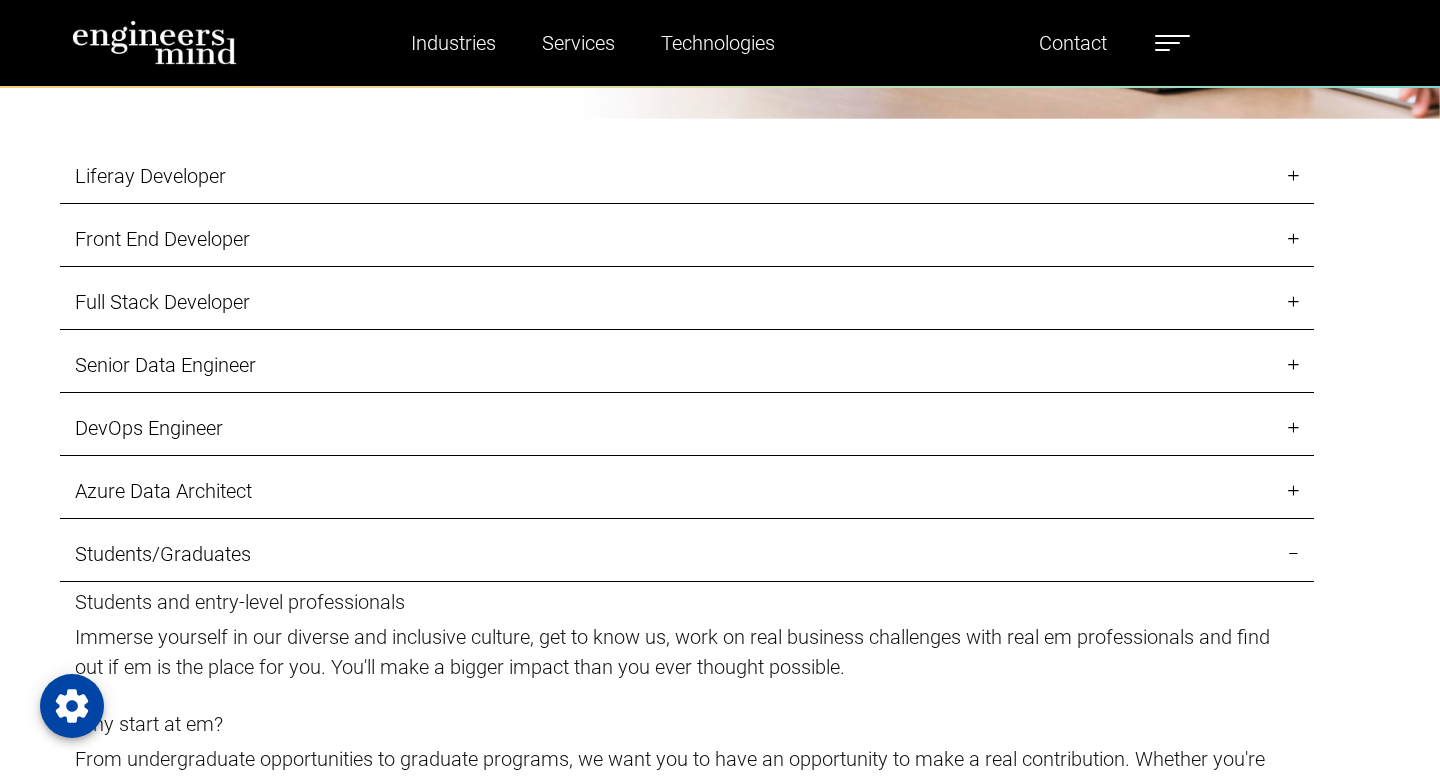 click on "Front End Developer" at bounding box center [687, 239] 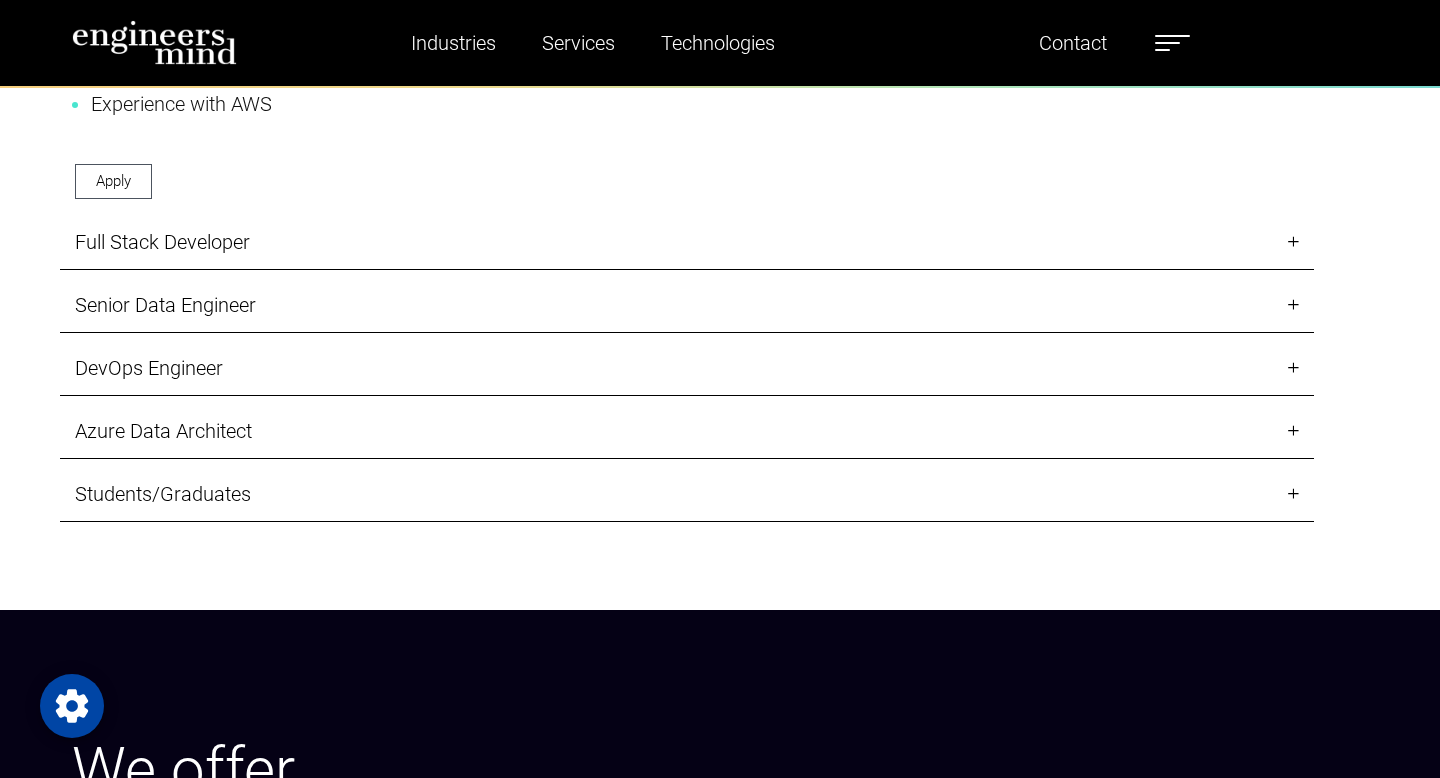 scroll, scrollTop: 2613, scrollLeft: 0, axis: vertical 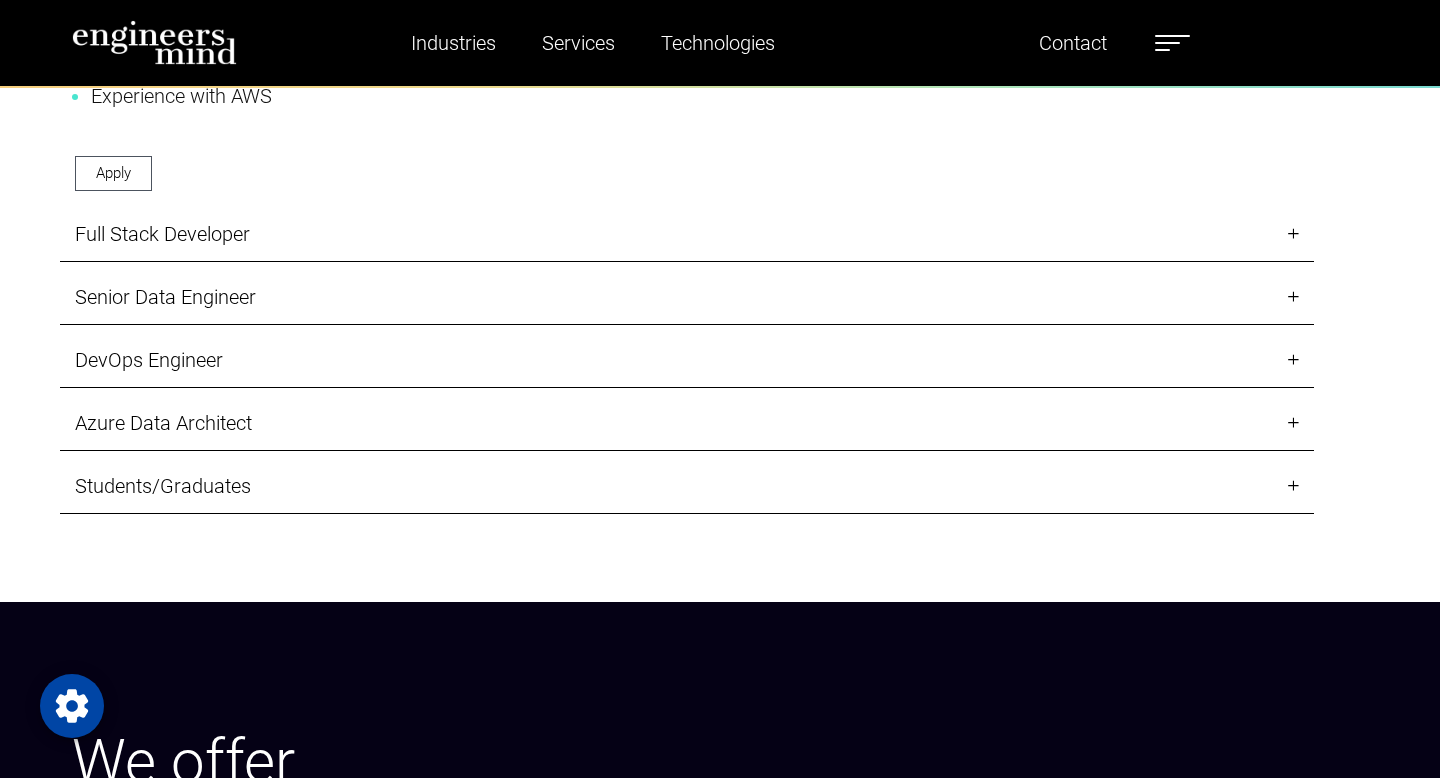 click on "Students/Graduates" at bounding box center [687, 486] 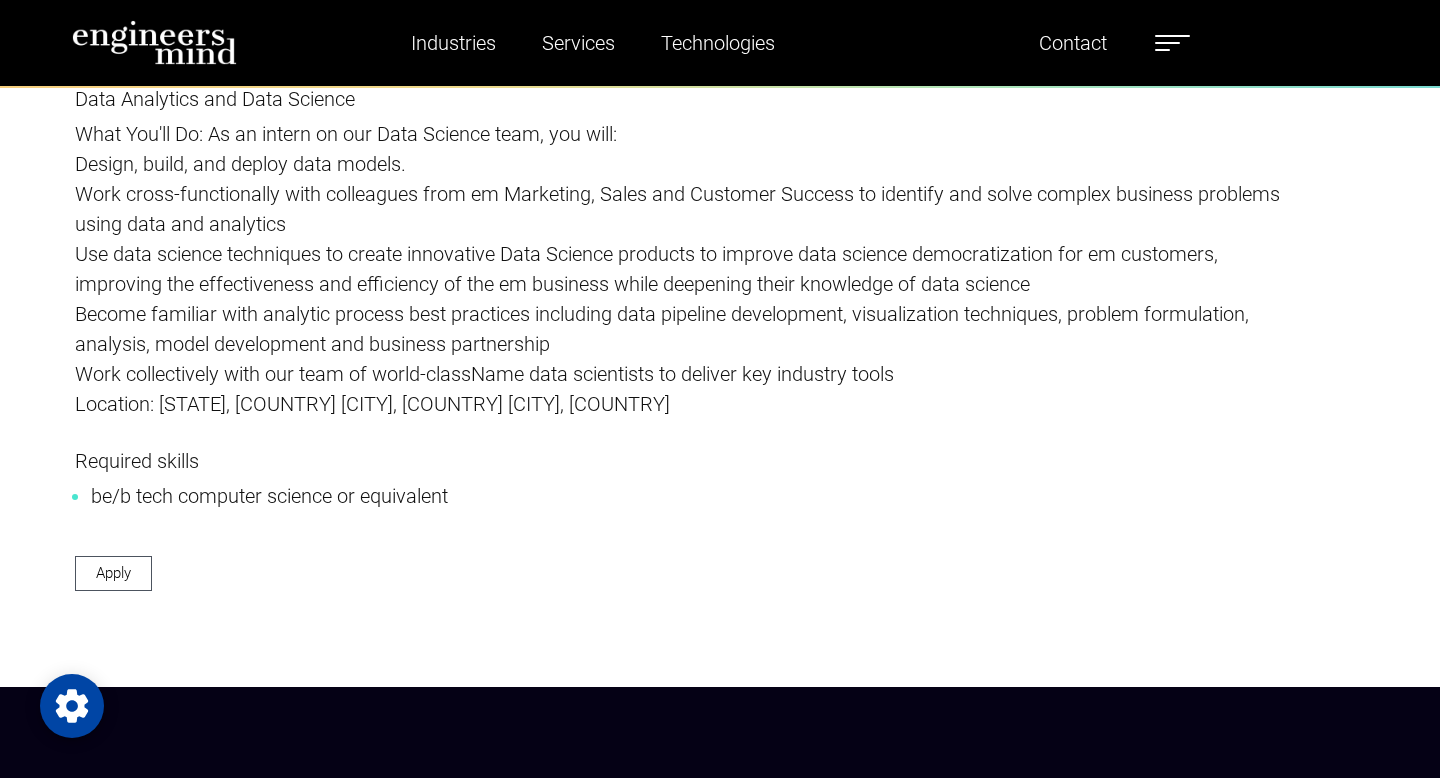 scroll, scrollTop: 3225, scrollLeft: 0, axis: vertical 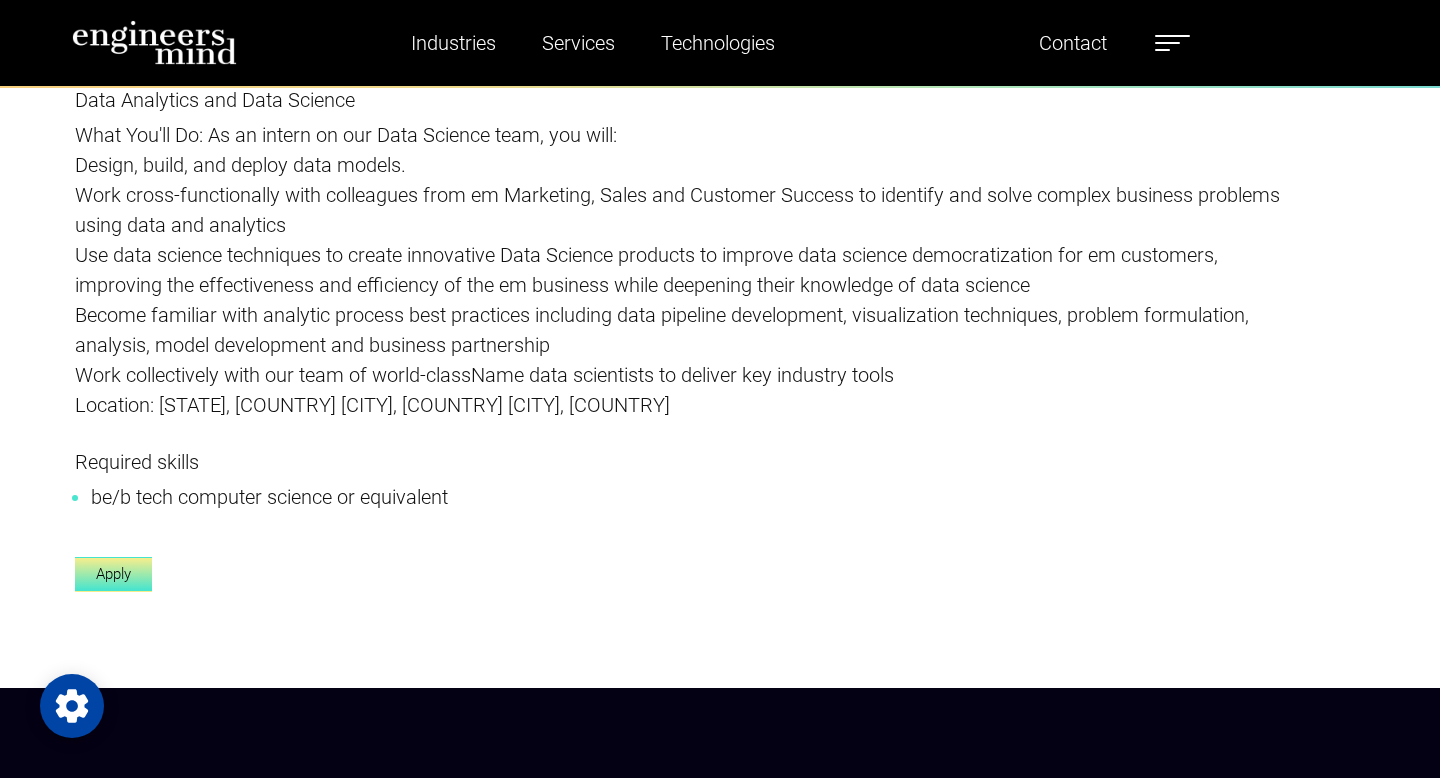 click on "Apply" at bounding box center (113, 574) 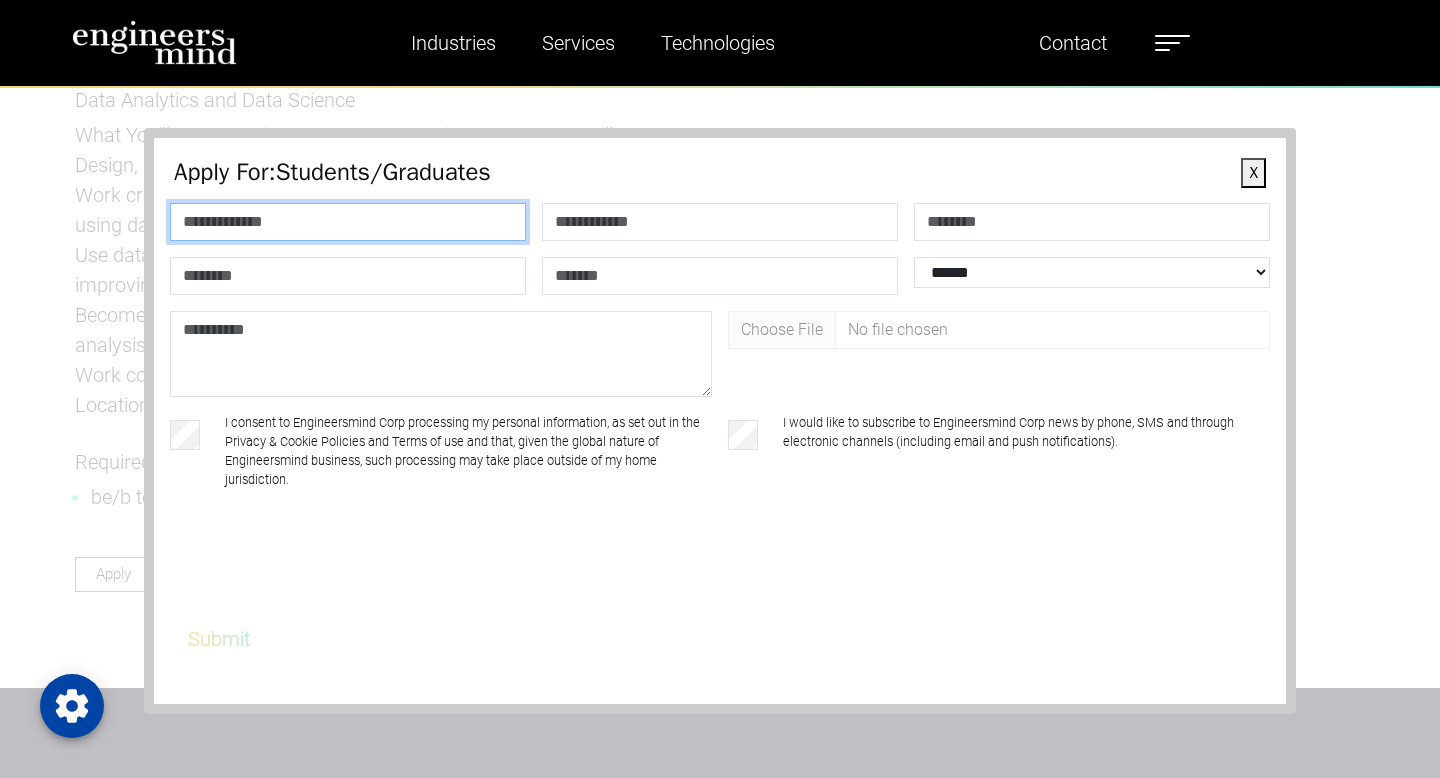click at bounding box center (348, 222) 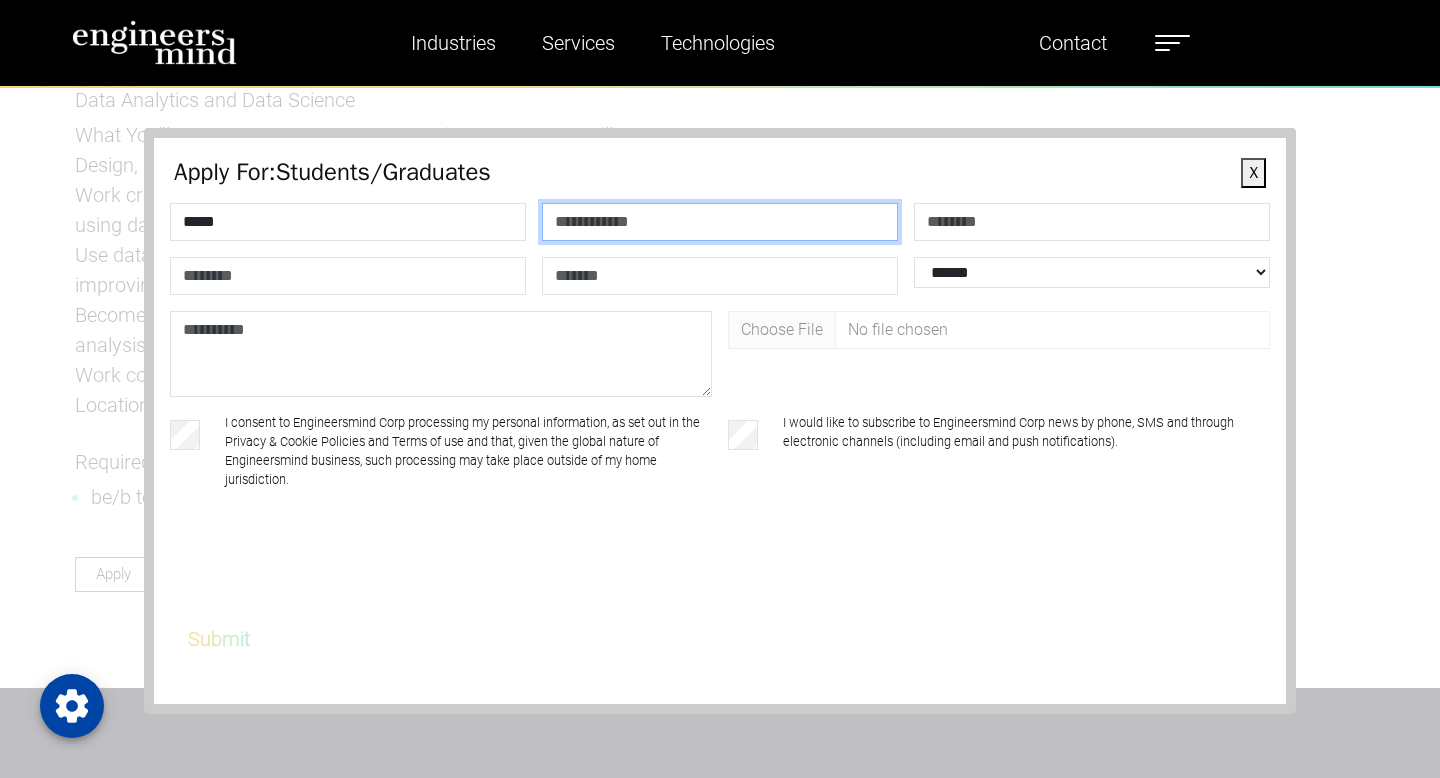 click at bounding box center (720, 222) 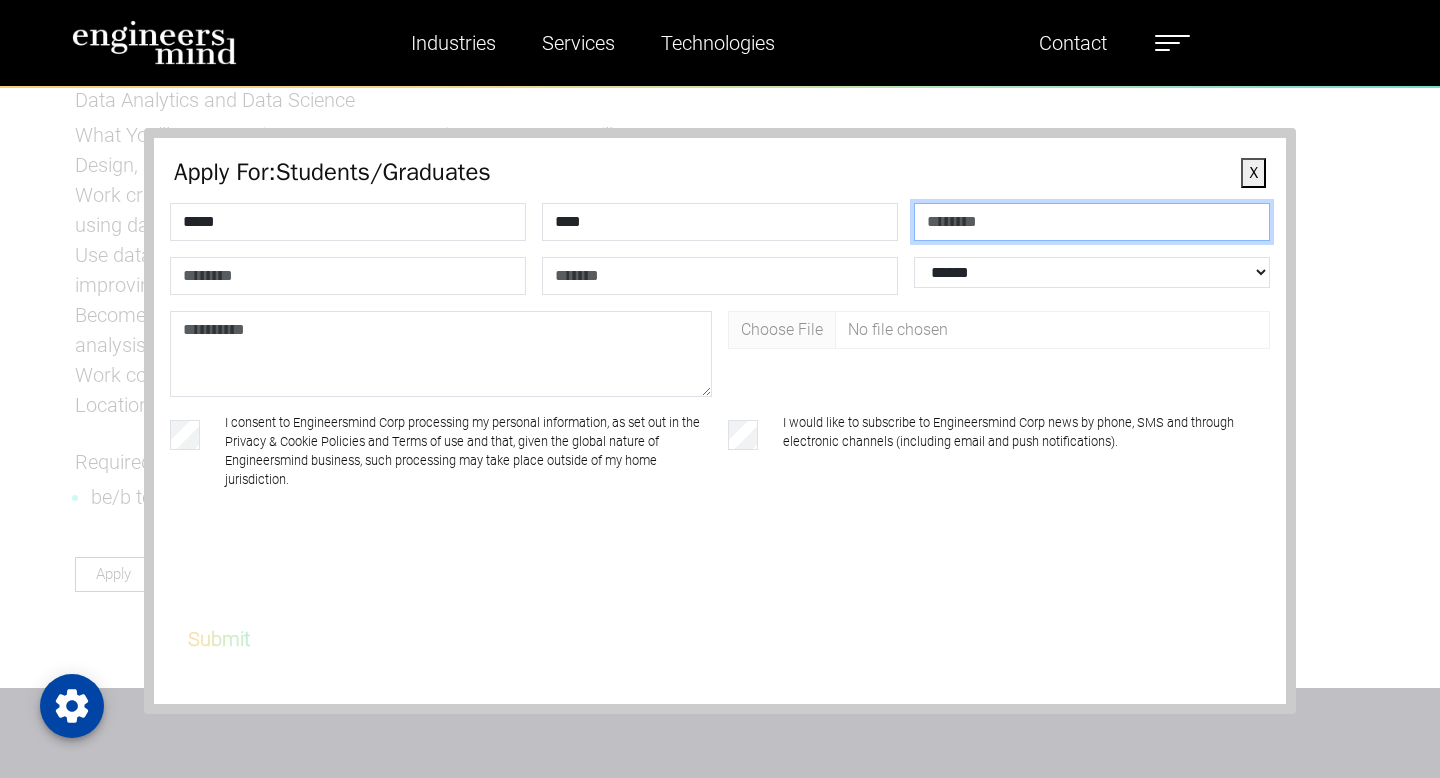 click at bounding box center (1092, 222) 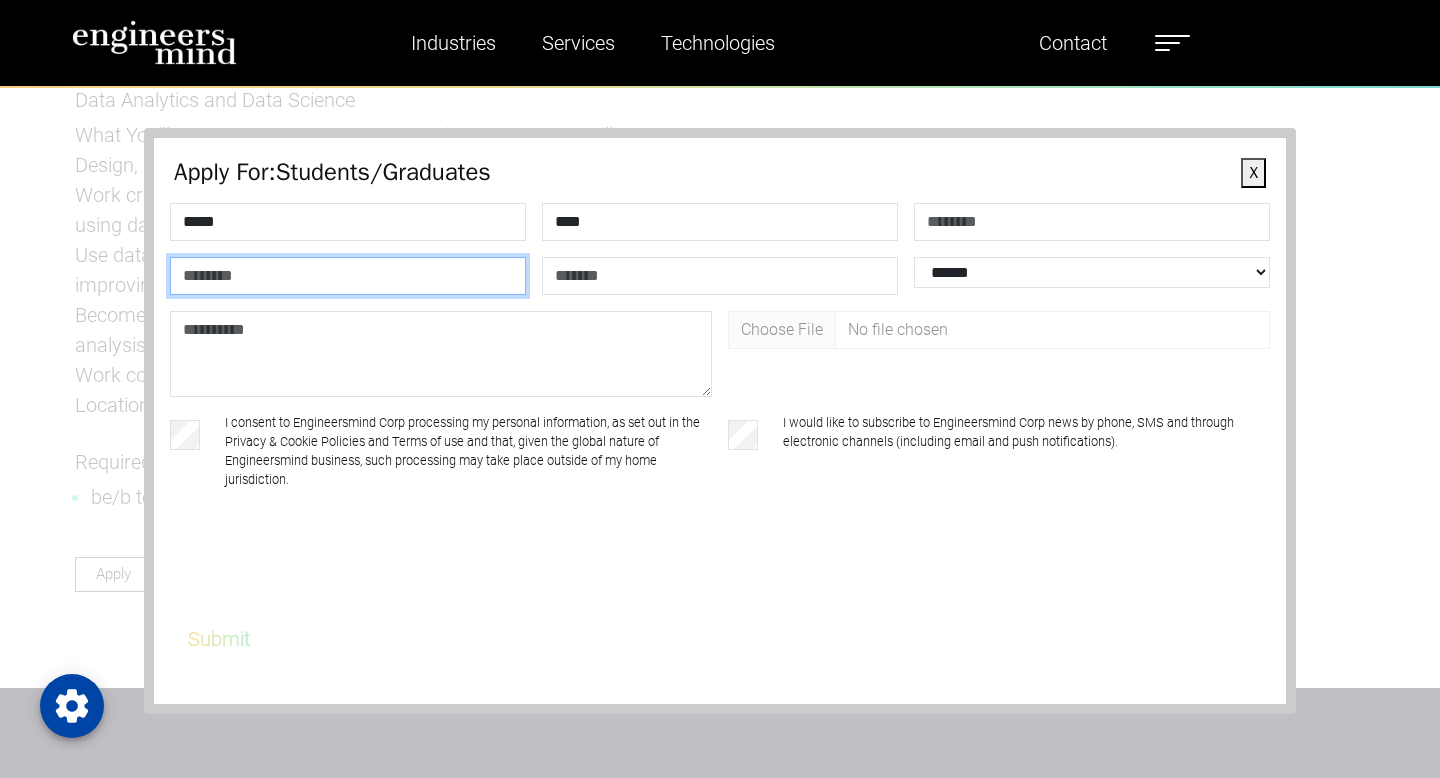 click at bounding box center (348, 276) 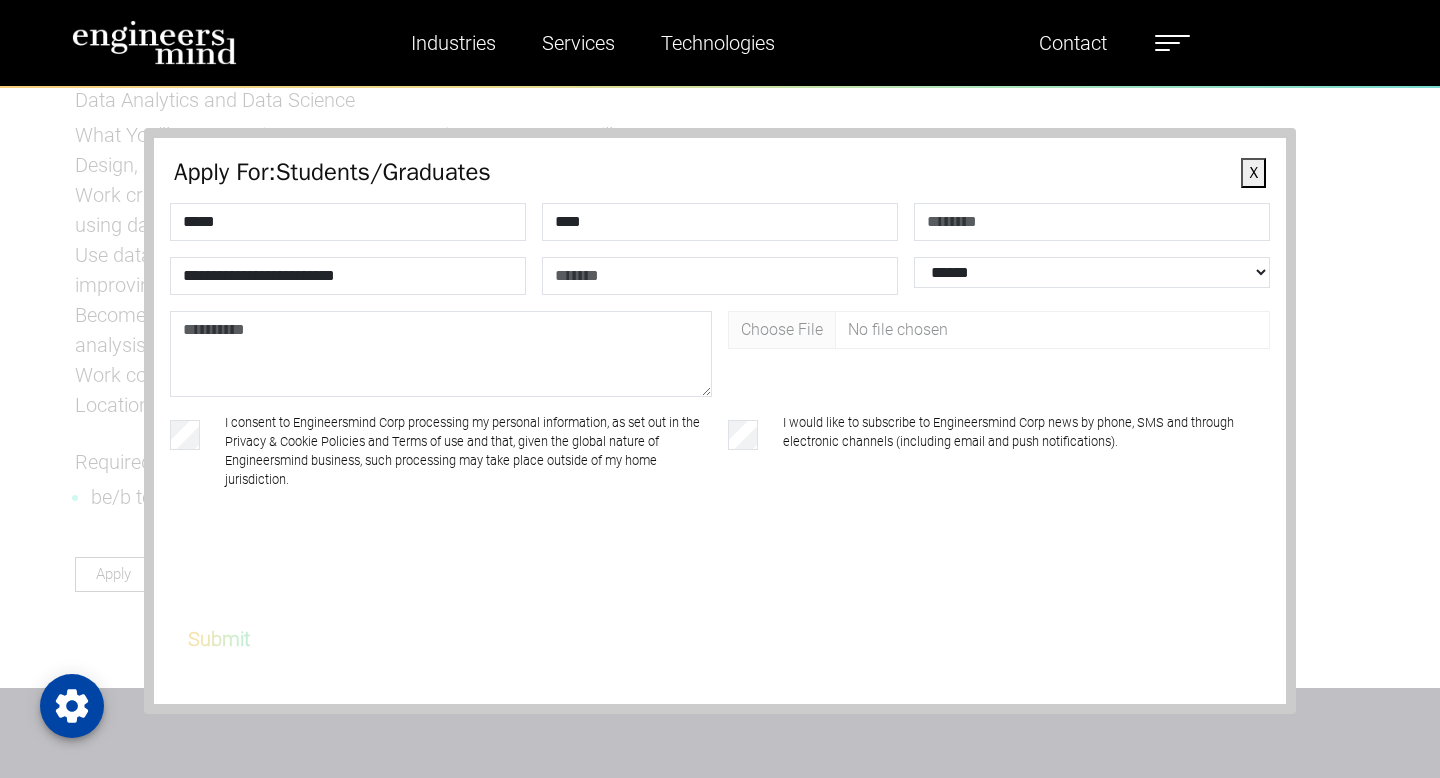 click at bounding box center (720, 276) 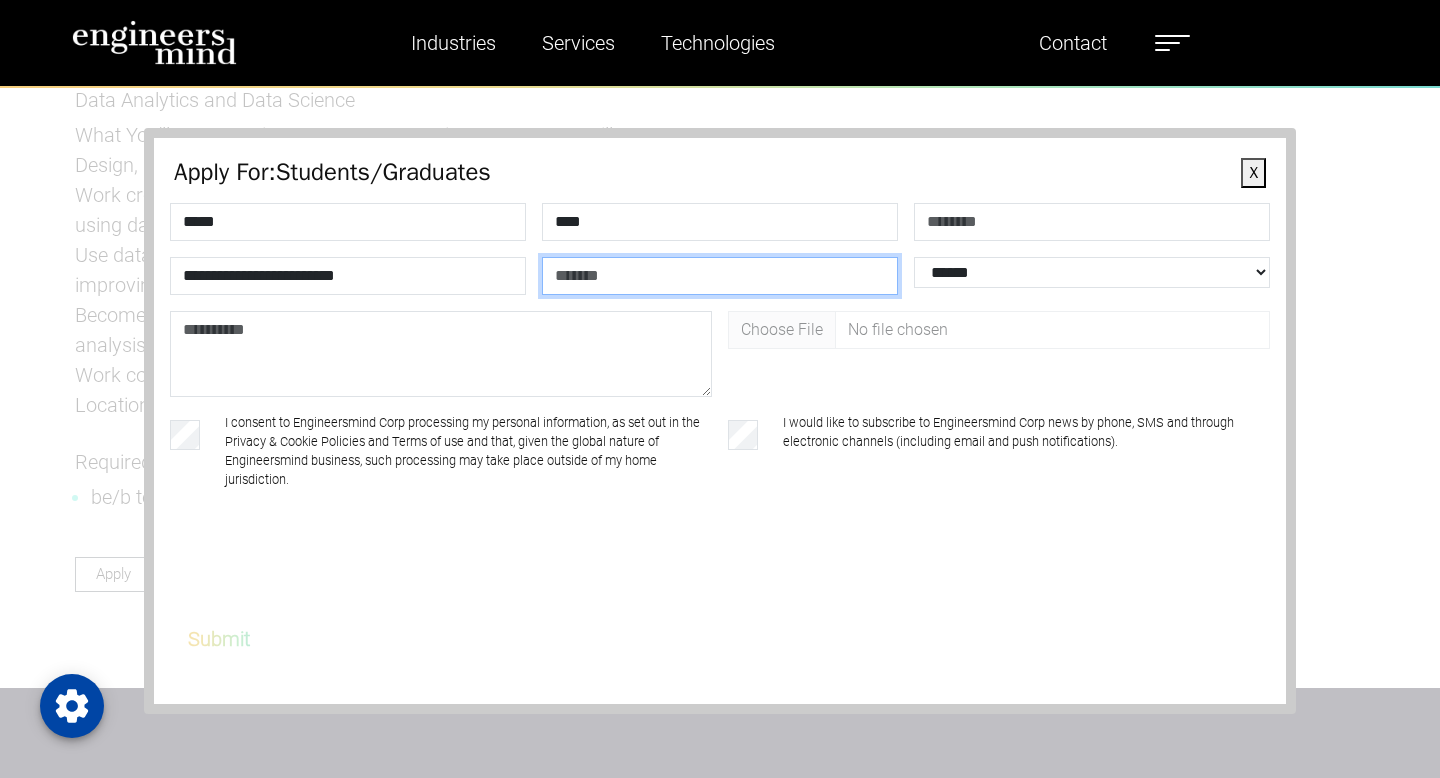 click at bounding box center (720, 276) 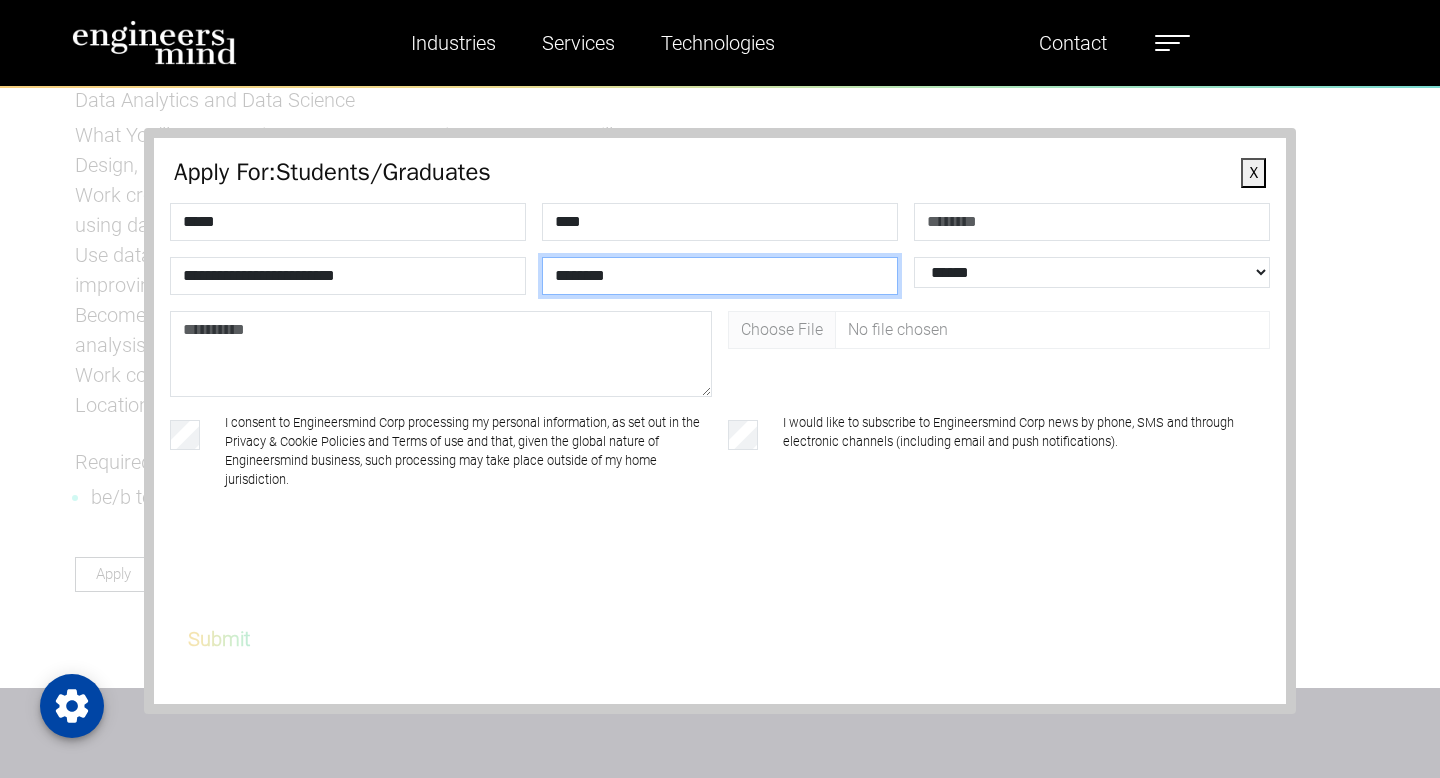 type on "********" 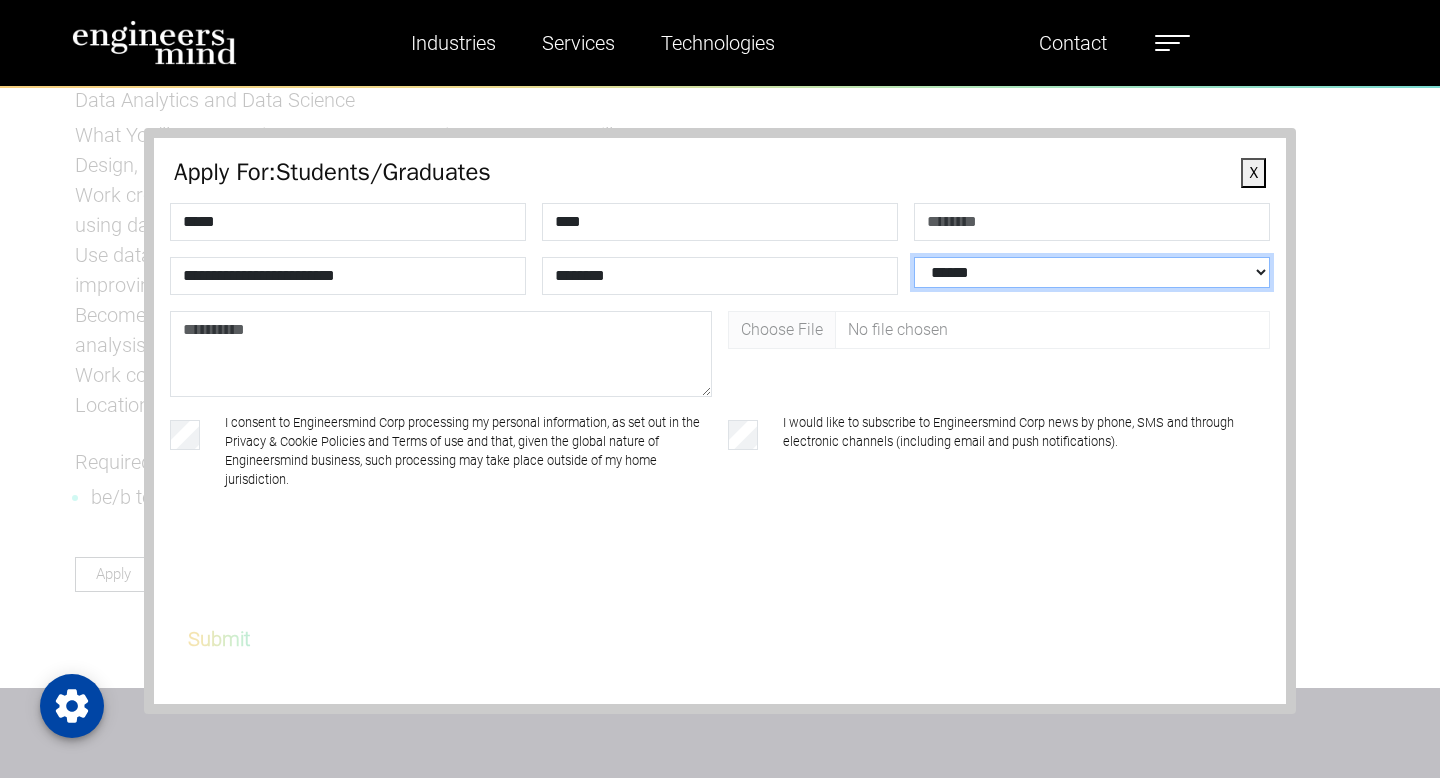 click on "**********" at bounding box center (1092, 272) 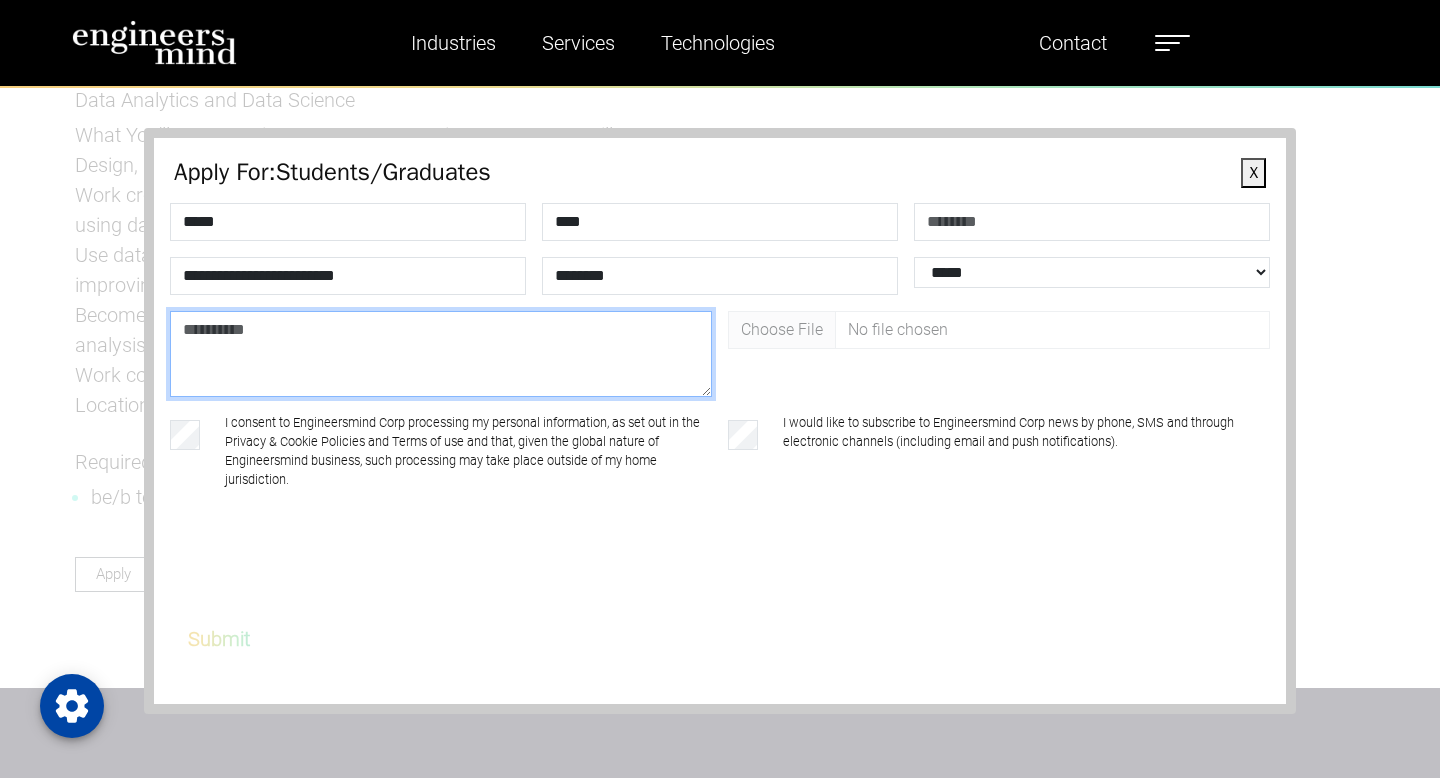 click at bounding box center (441, 354) 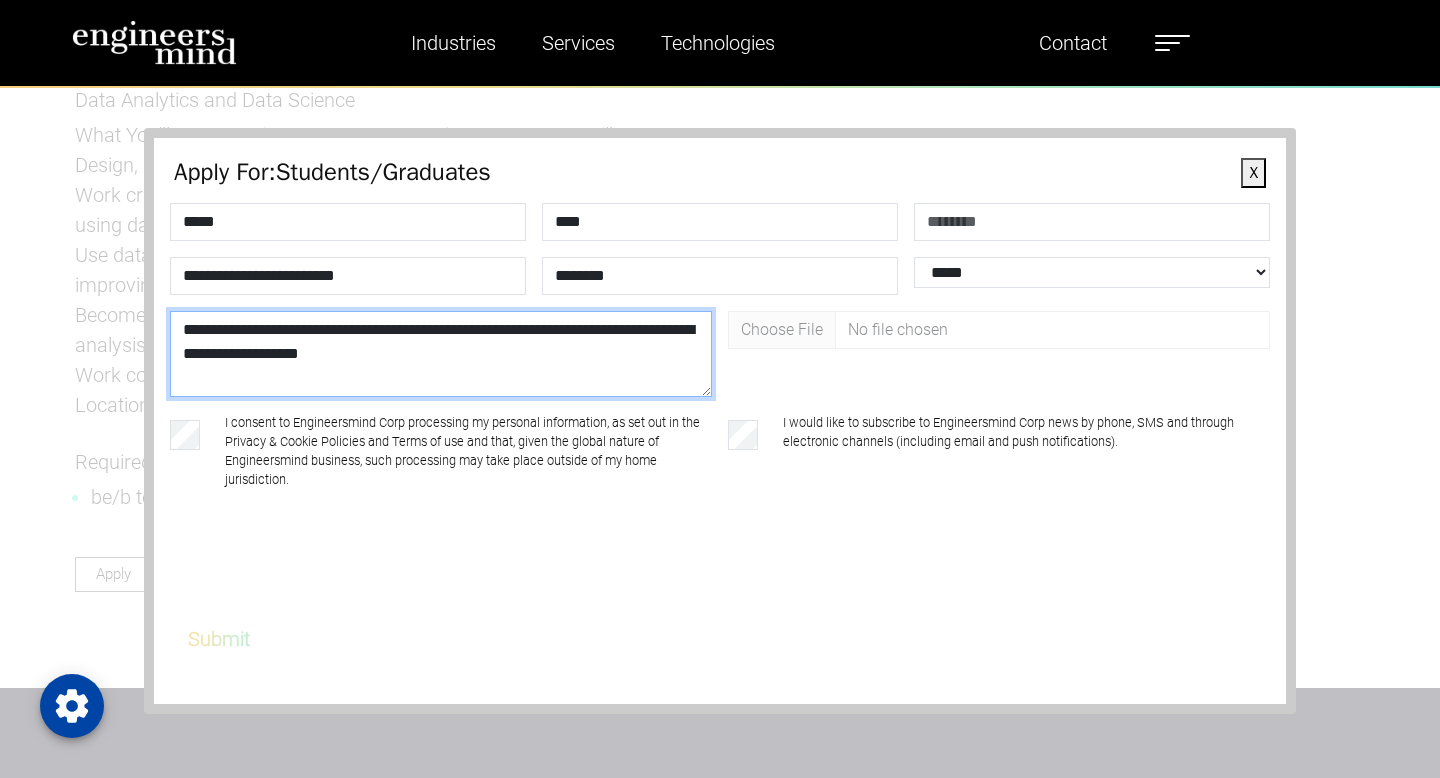 click on "**********" at bounding box center (441, 354) 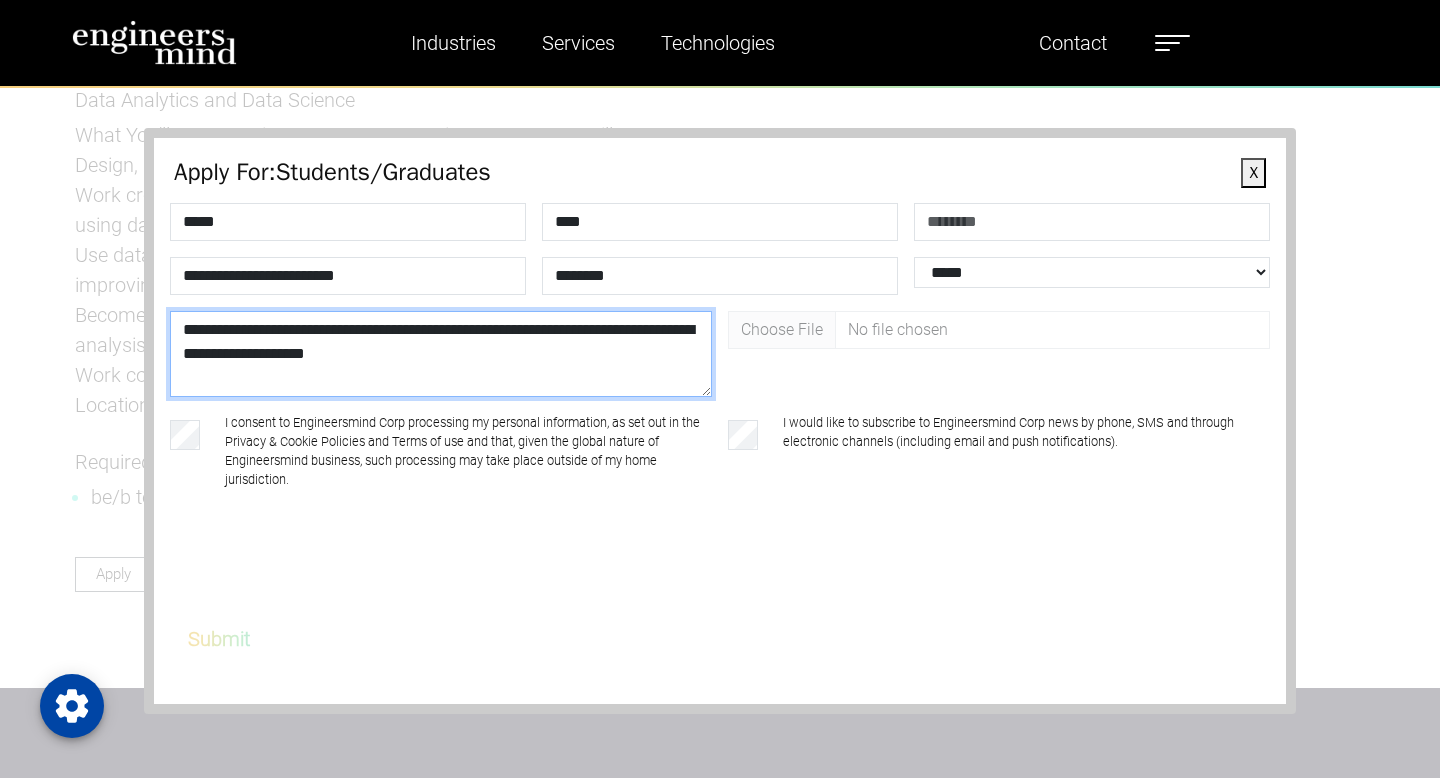 click on "**********" at bounding box center [441, 354] 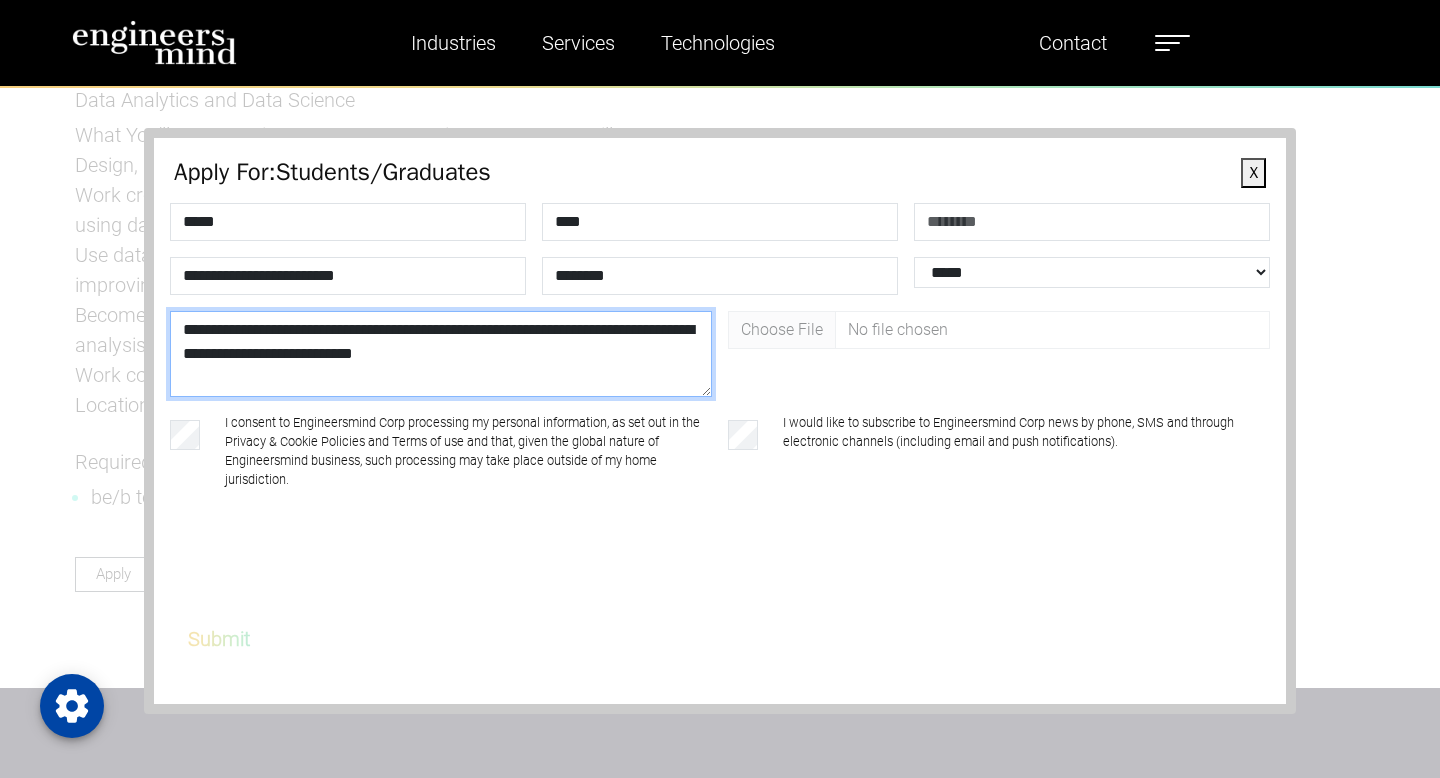 type on "**********" 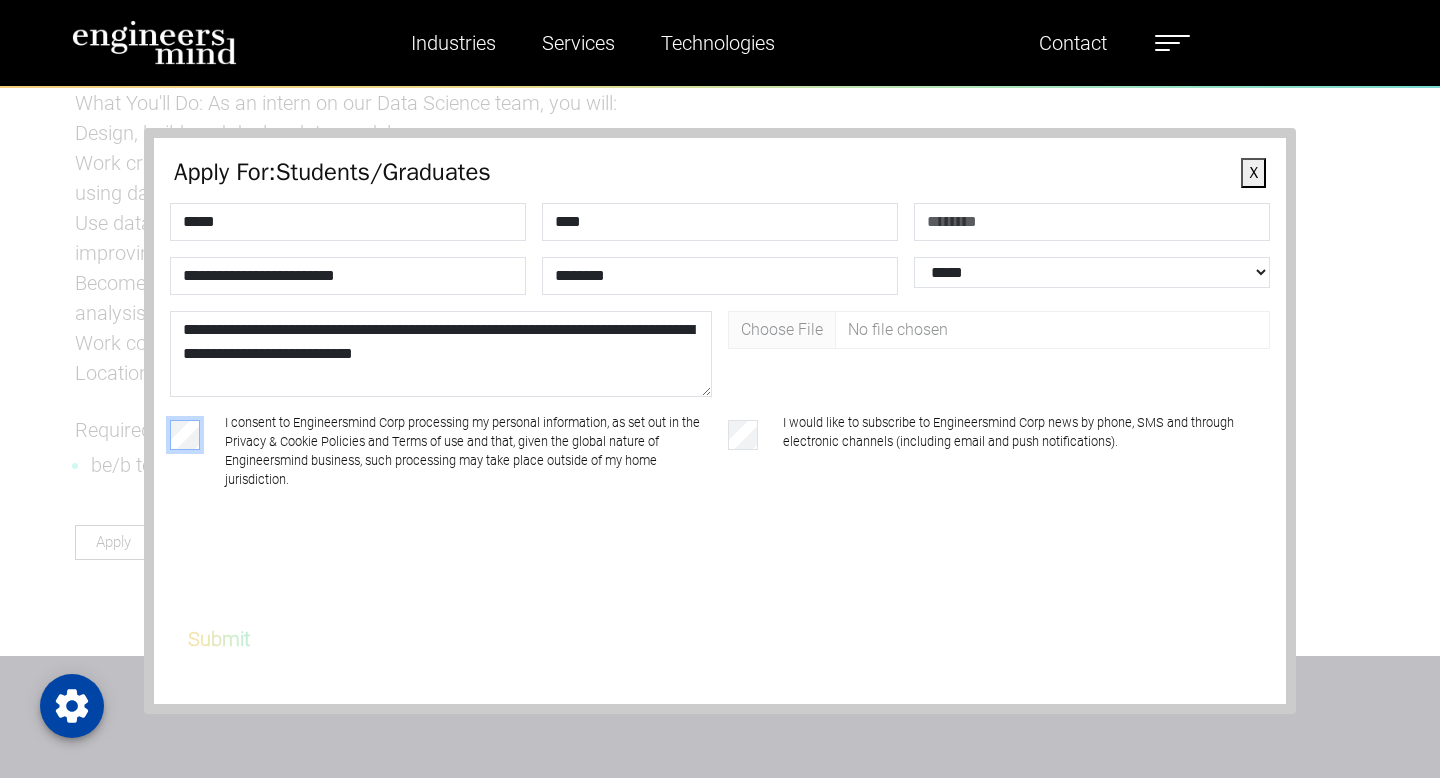 scroll, scrollTop: 3263, scrollLeft: 0, axis: vertical 